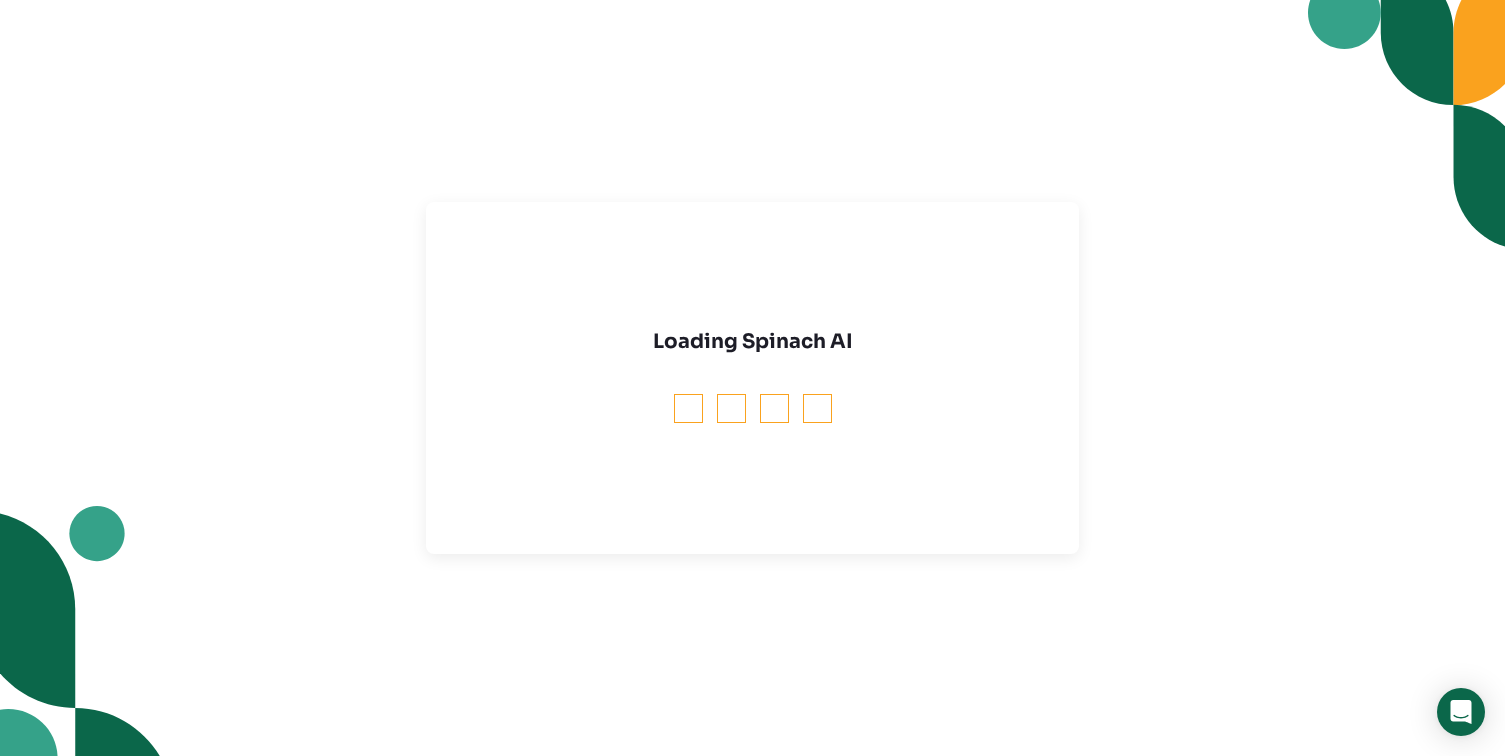 scroll, scrollTop: 0, scrollLeft: 0, axis: both 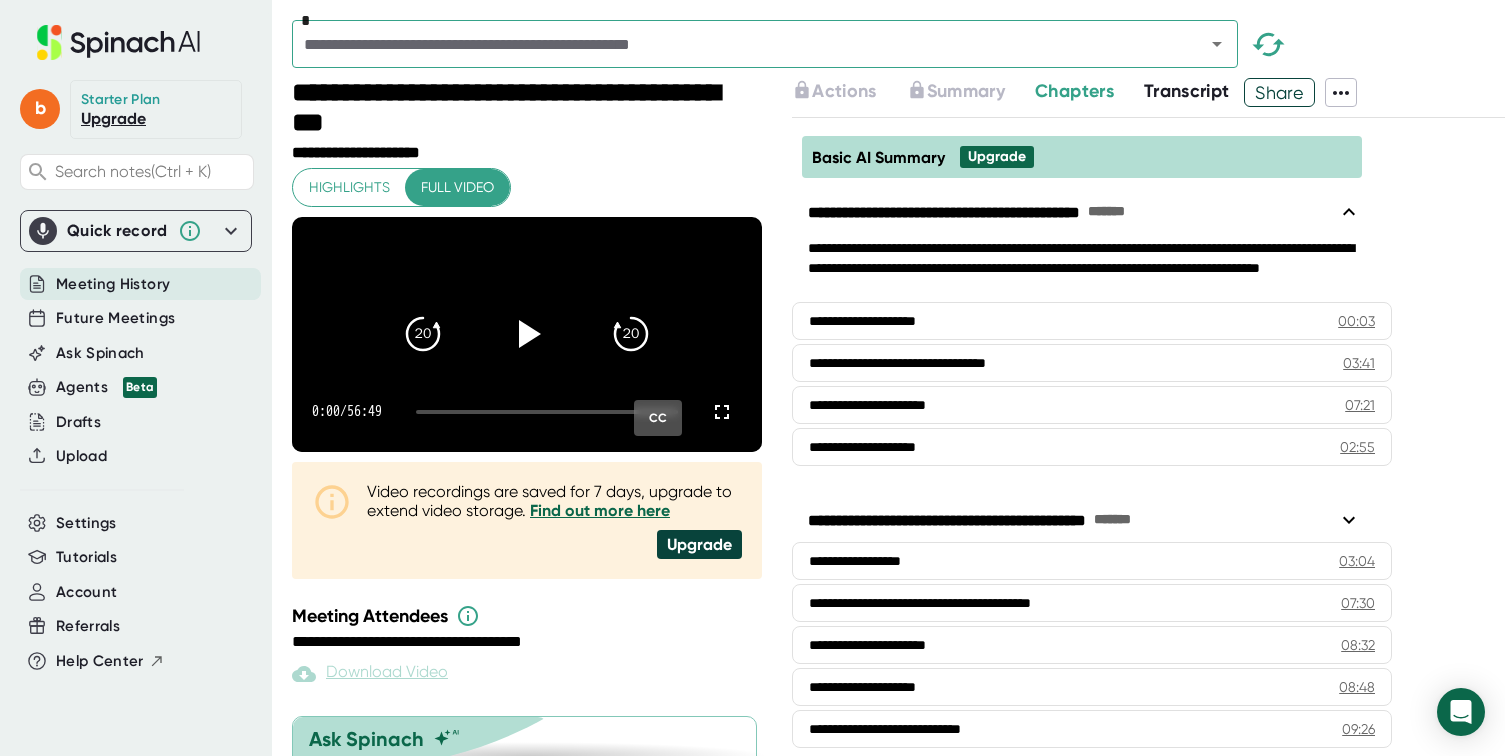 click on "Transcript" at bounding box center (1187, 91) 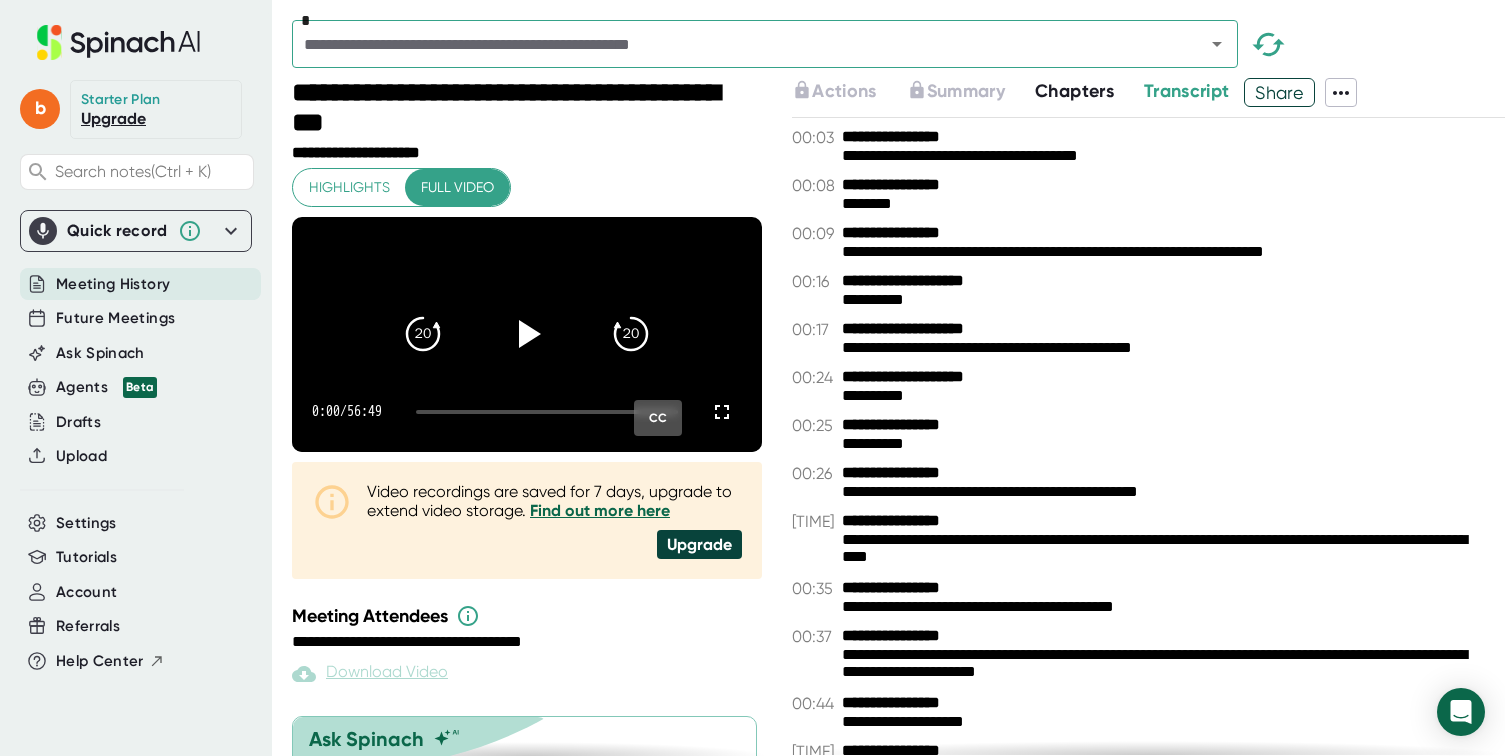 click on "Chapters" at bounding box center [1074, 91] 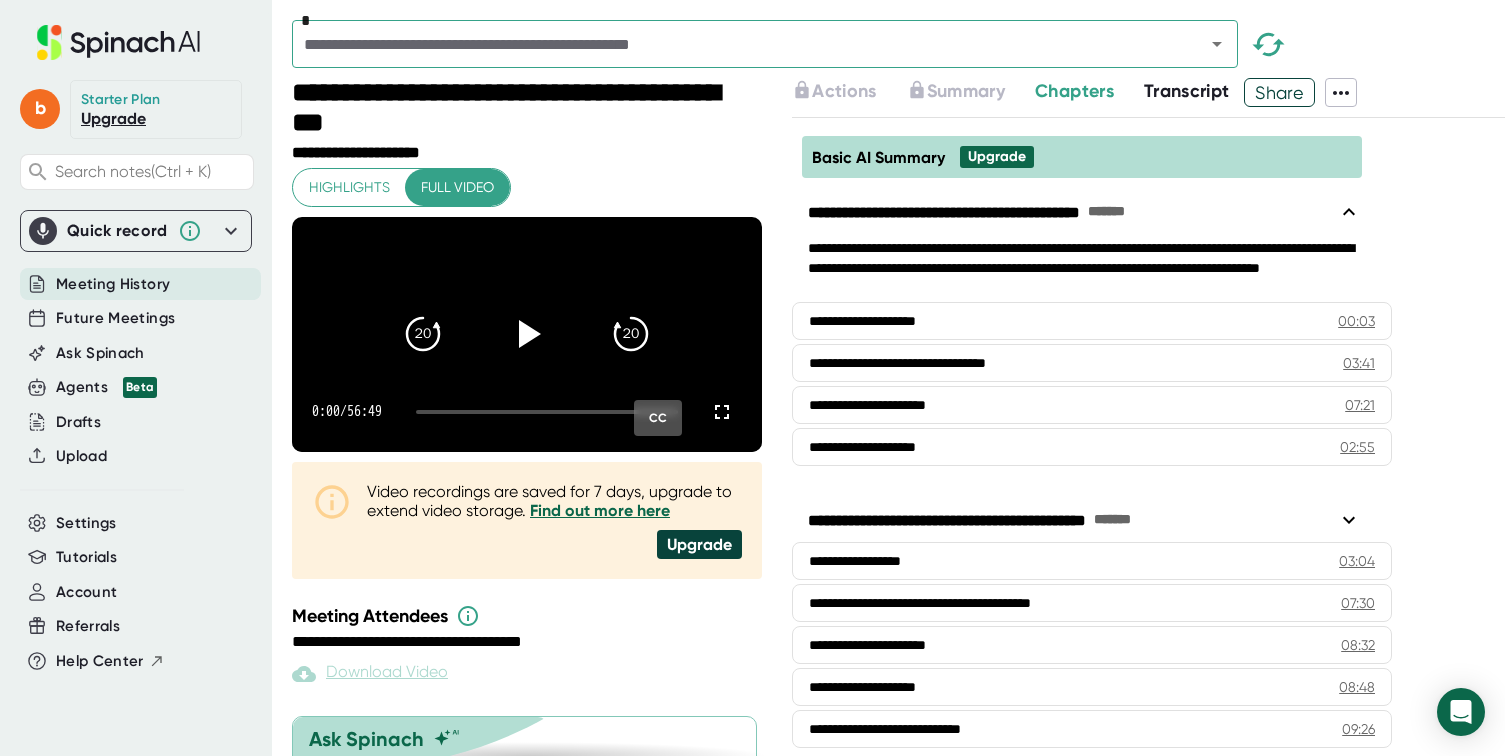 click 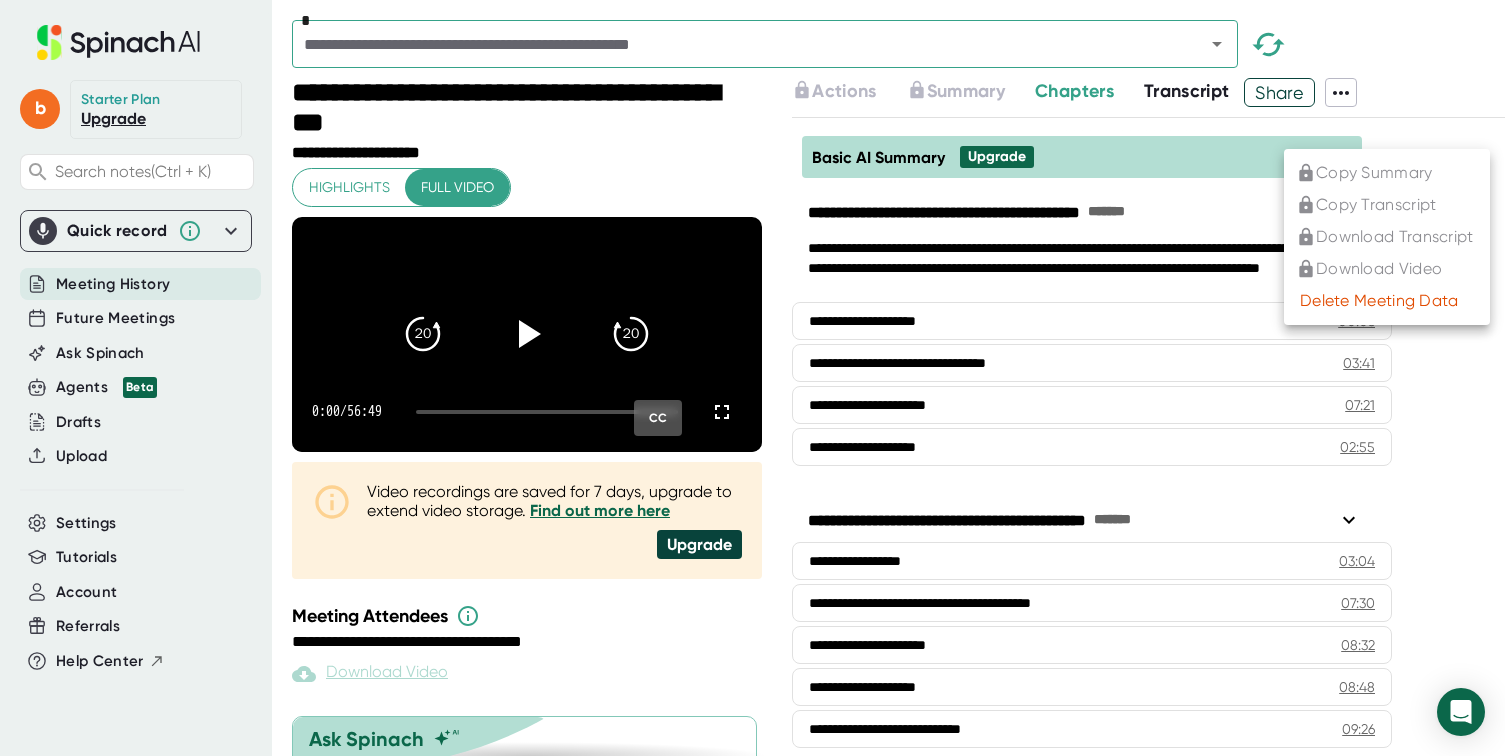 click at bounding box center (752, 378) 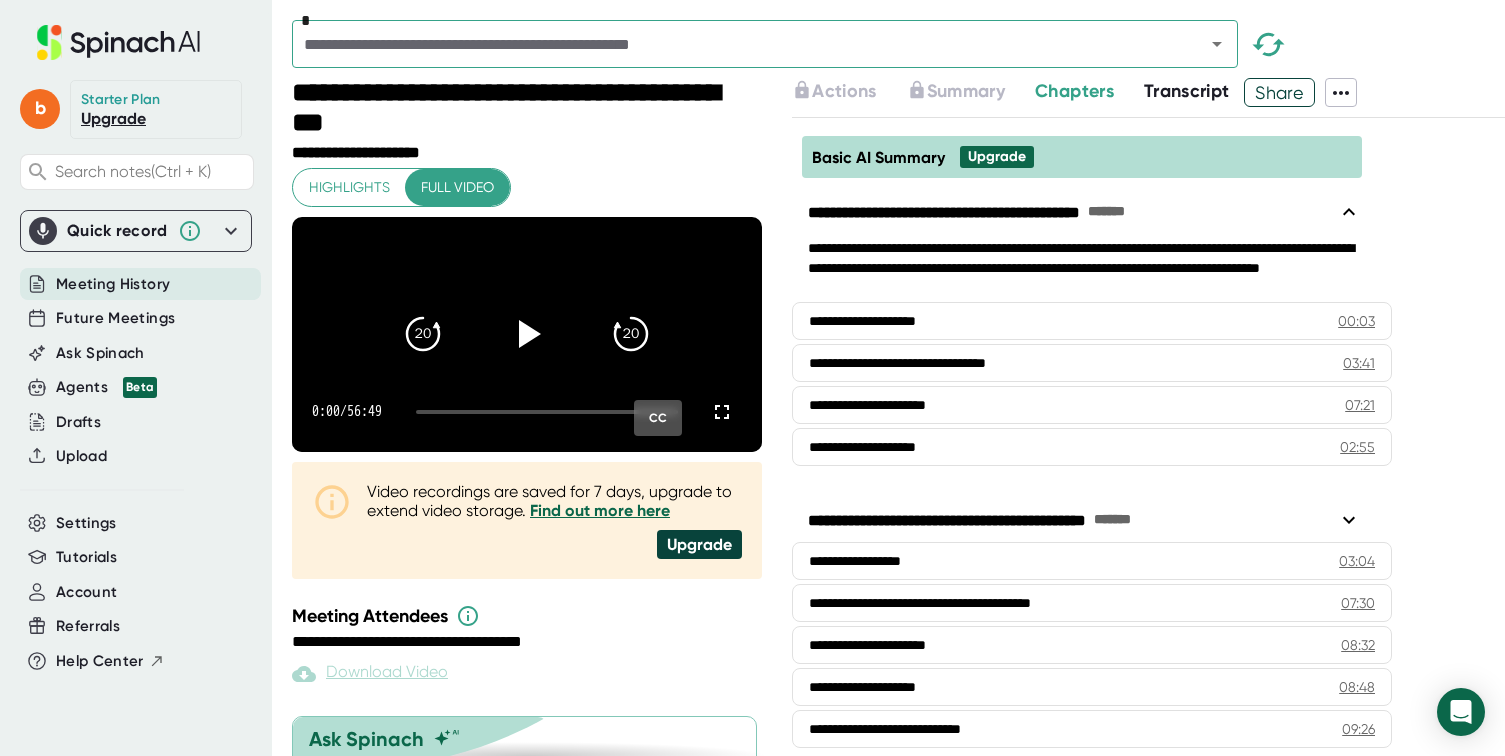 click on "Upgrade" at bounding box center (113, 118) 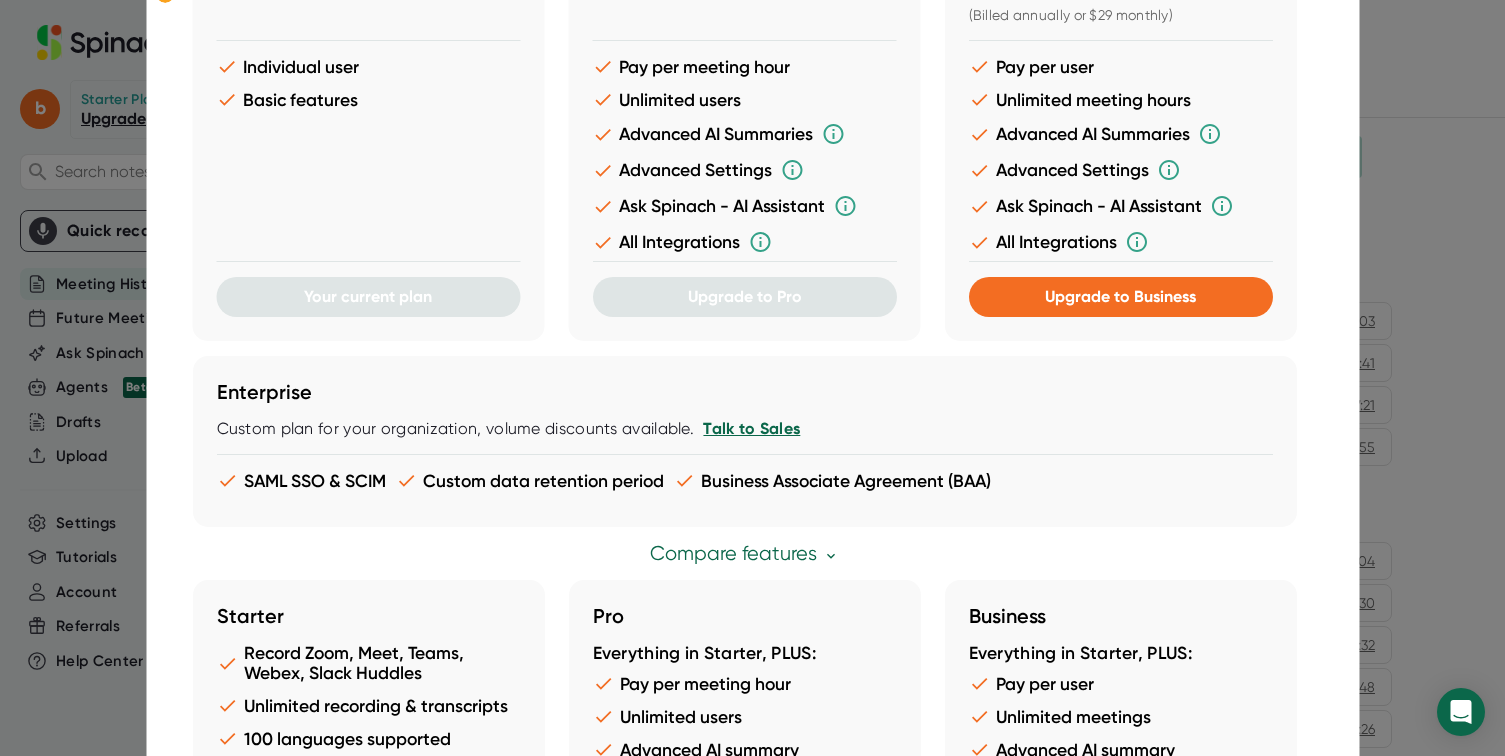 scroll, scrollTop: 0, scrollLeft: 0, axis: both 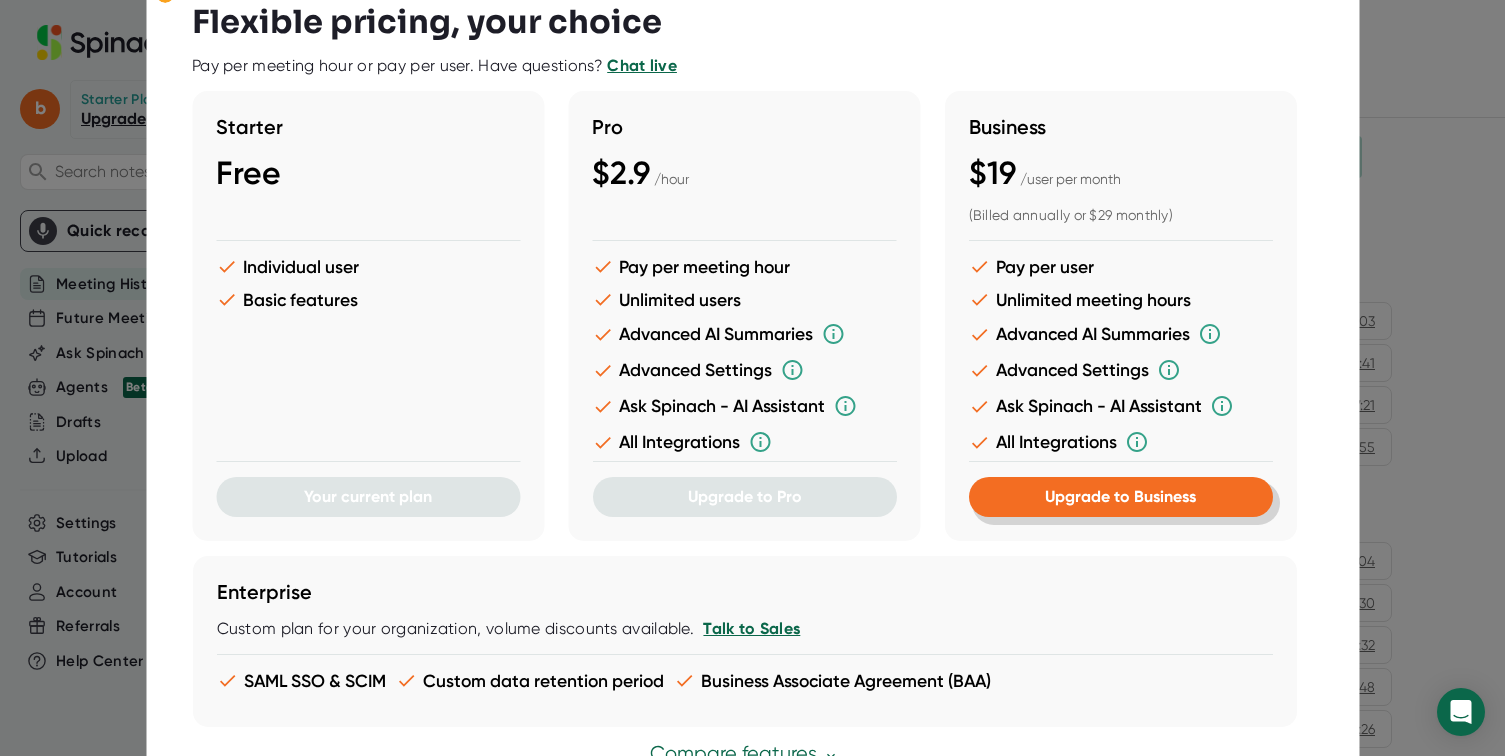 click on "Upgrade to Business" at bounding box center [1120, 496] 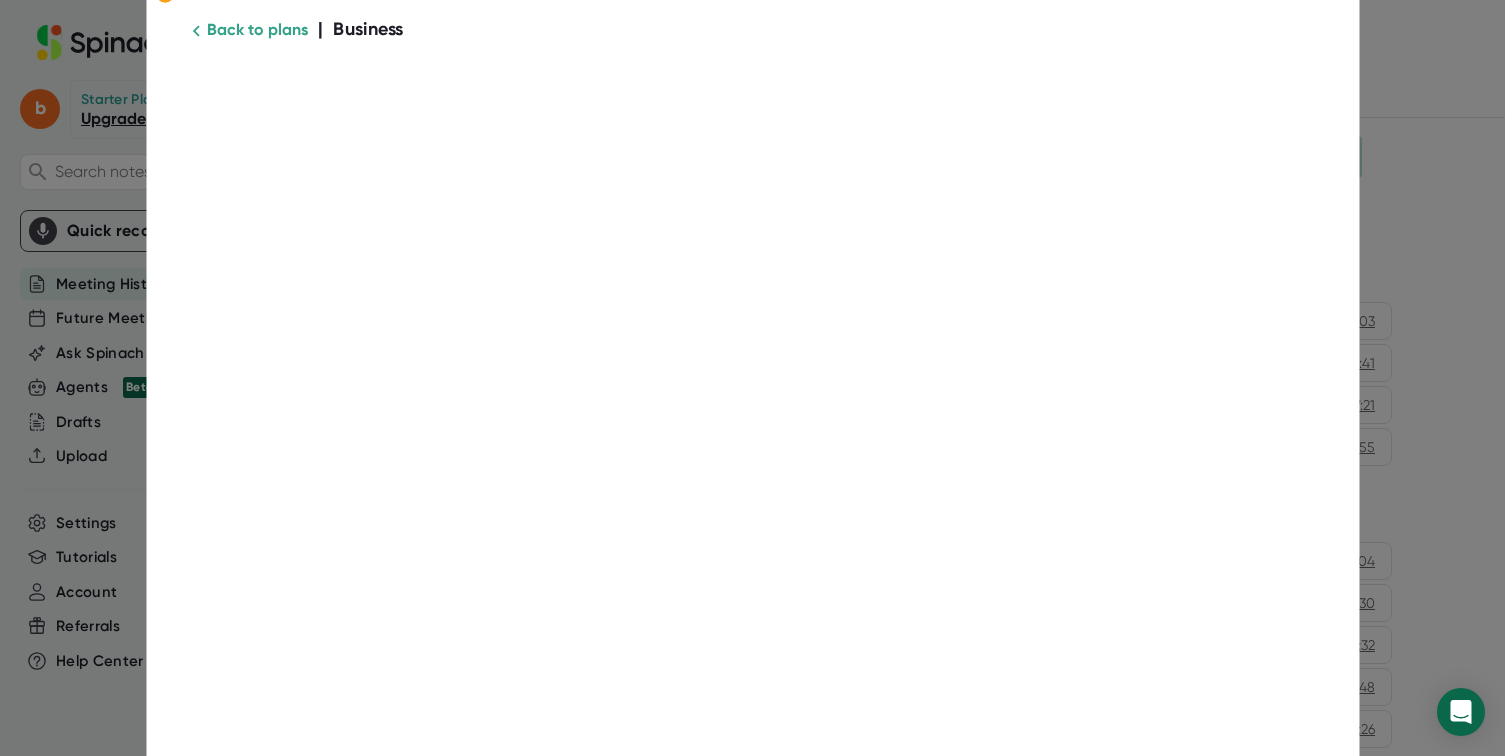 click on "Back to plans" at bounding box center [257, 29] 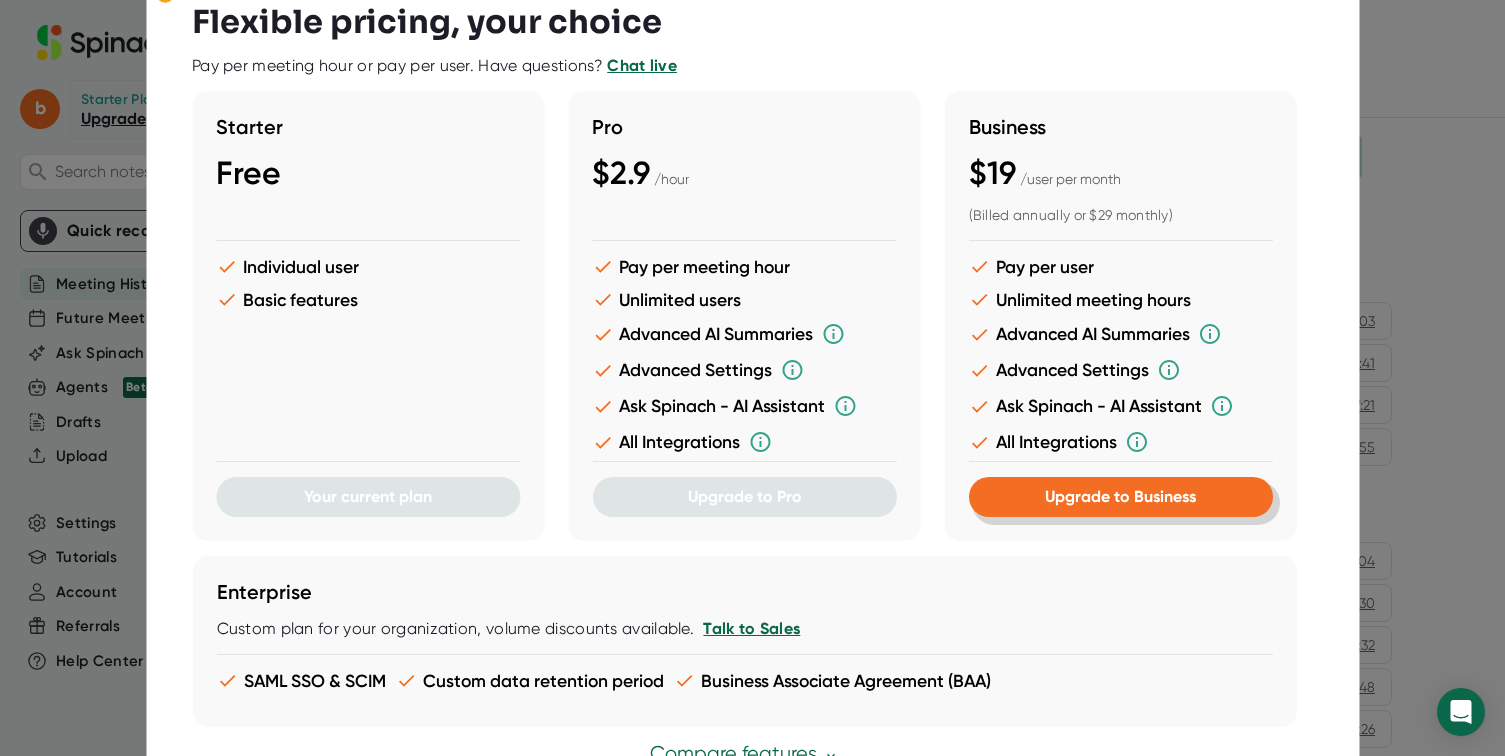 click on "Upgrade to Business" at bounding box center (1120, 496) 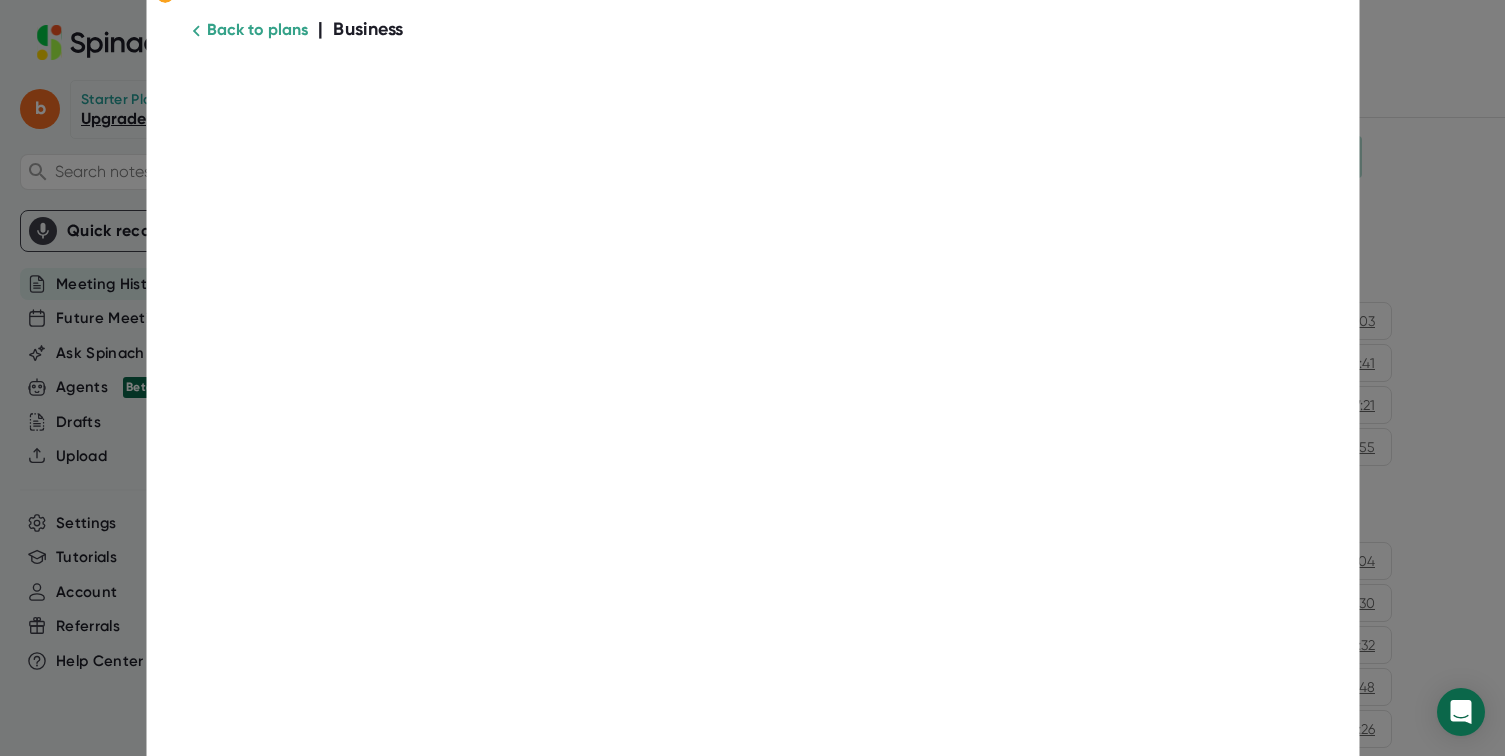 click on "Back to plans" at bounding box center [257, 29] 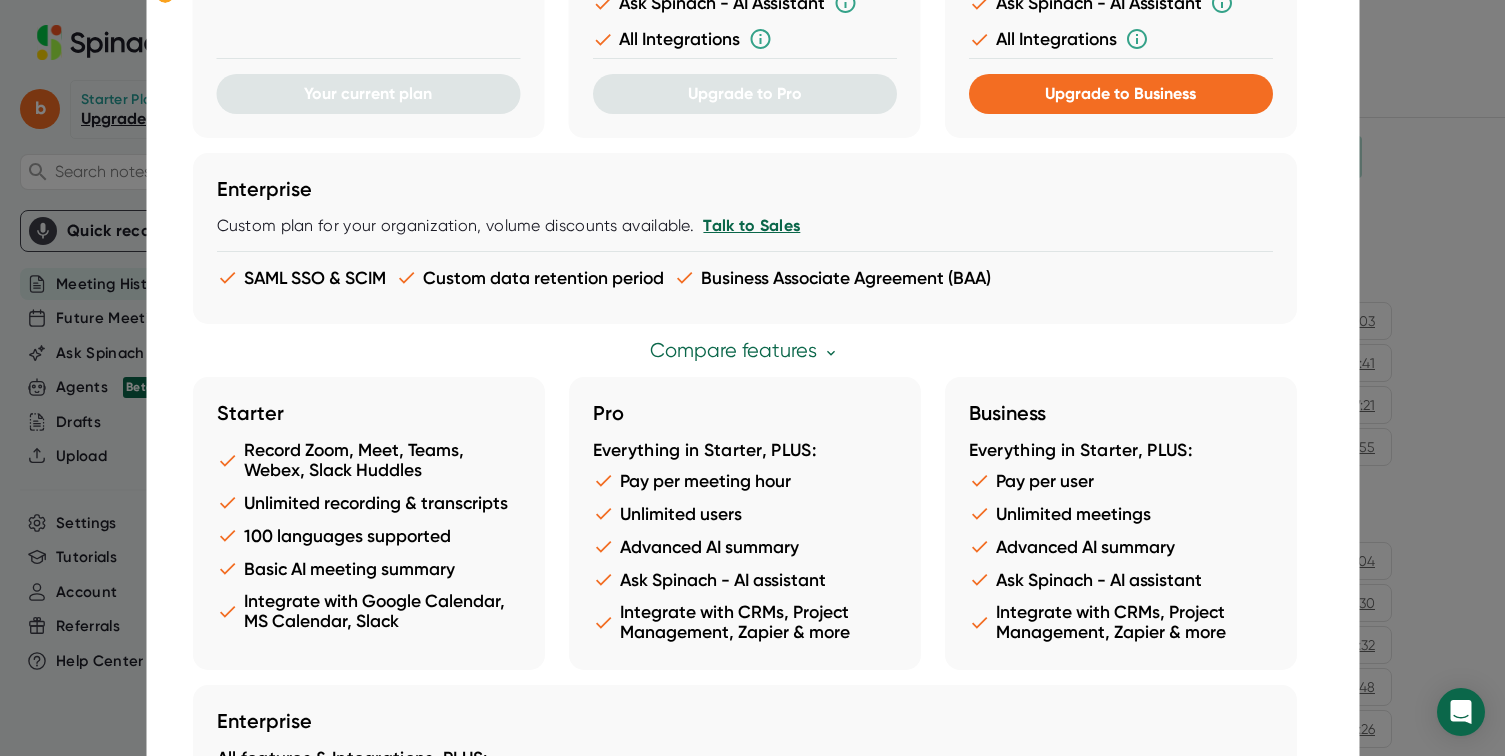 scroll, scrollTop: 22, scrollLeft: 0, axis: vertical 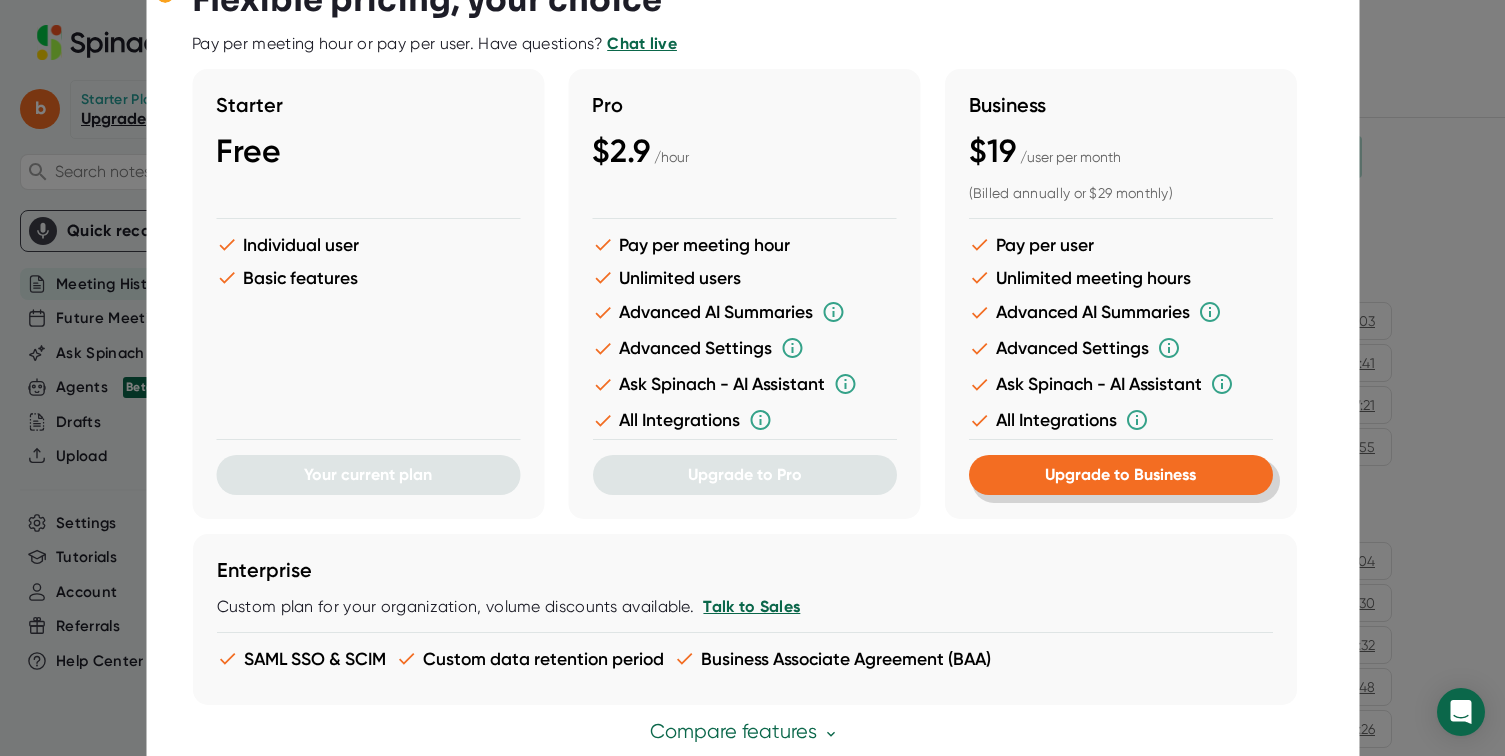 click on "Upgrade to Business" at bounding box center [1120, 475] 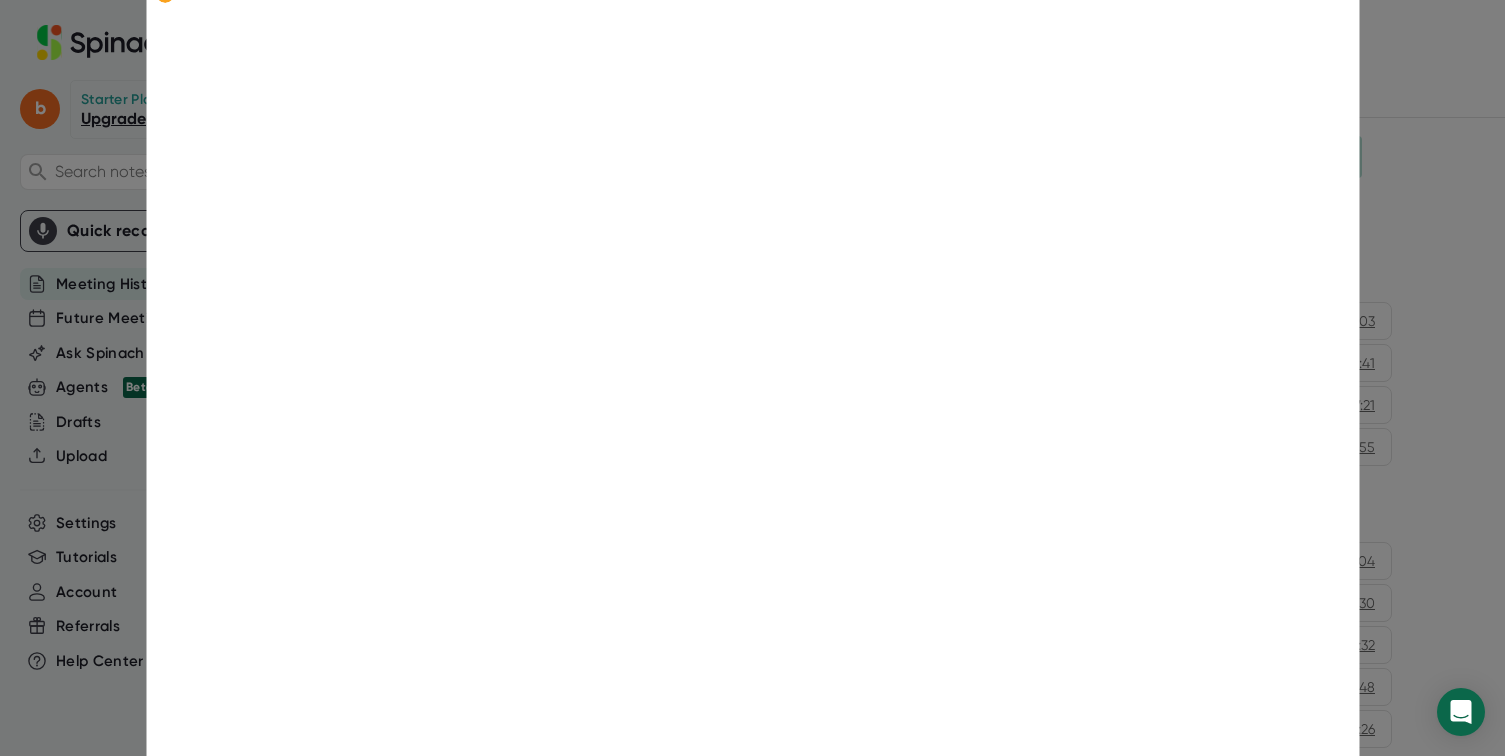 scroll, scrollTop: 430, scrollLeft: 0, axis: vertical 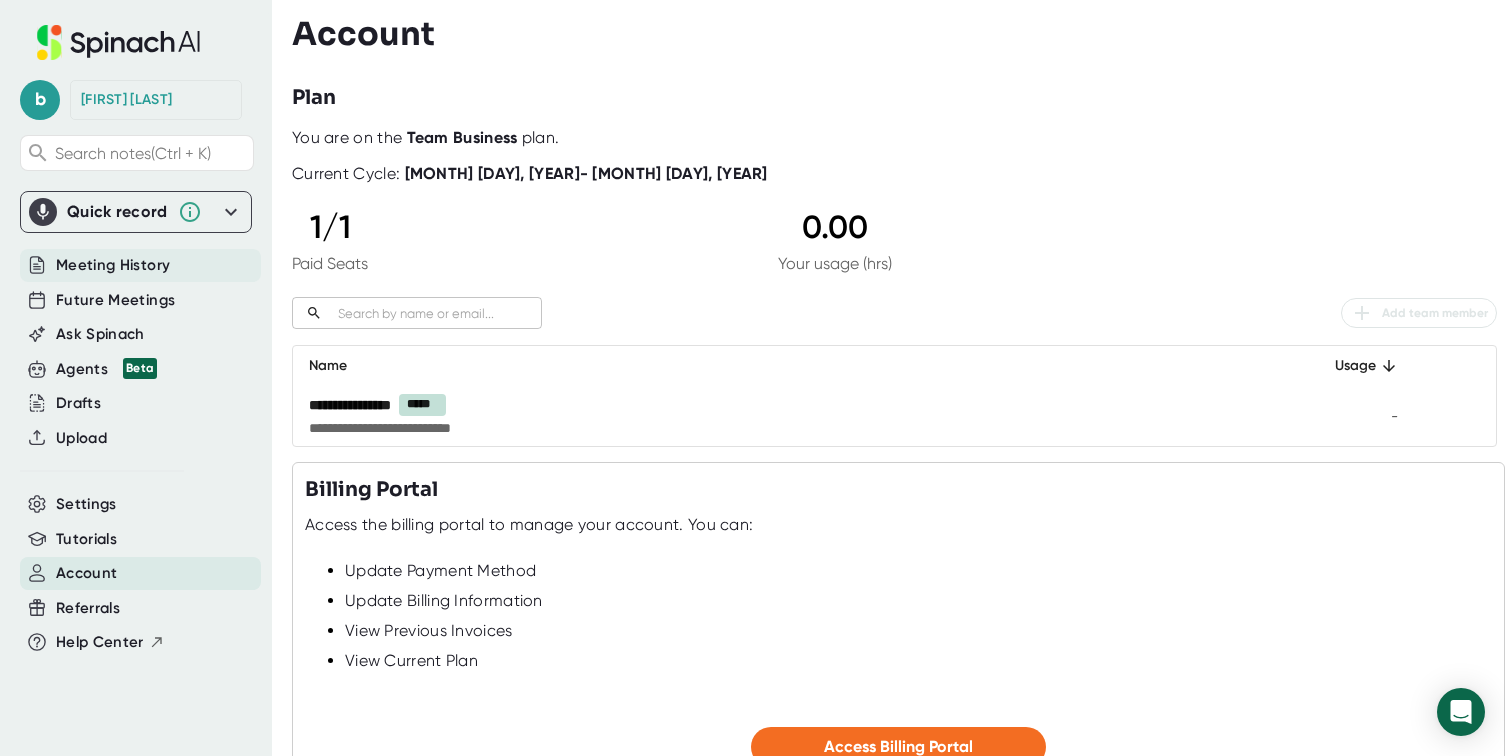 click on "Meeting History" at bounding box center [113, 265] 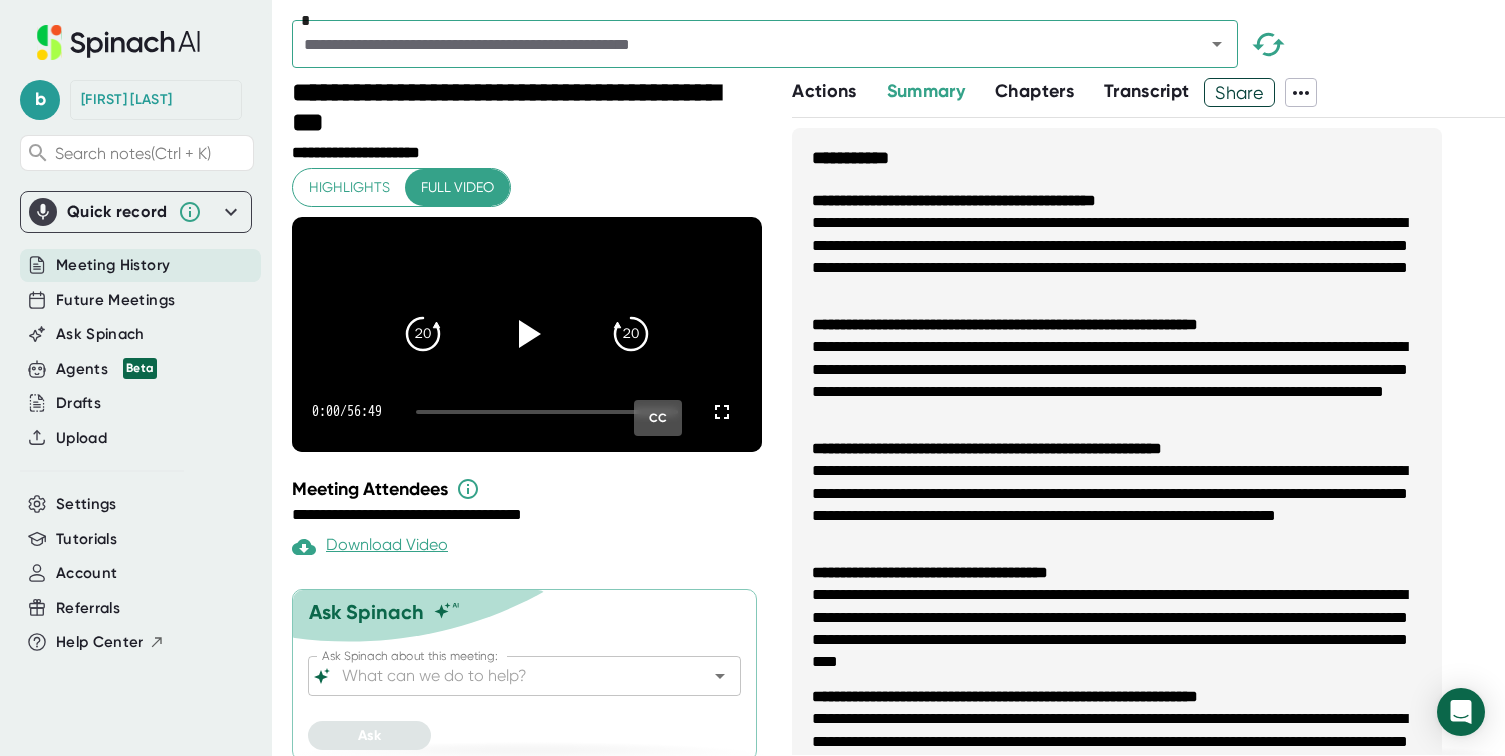 click 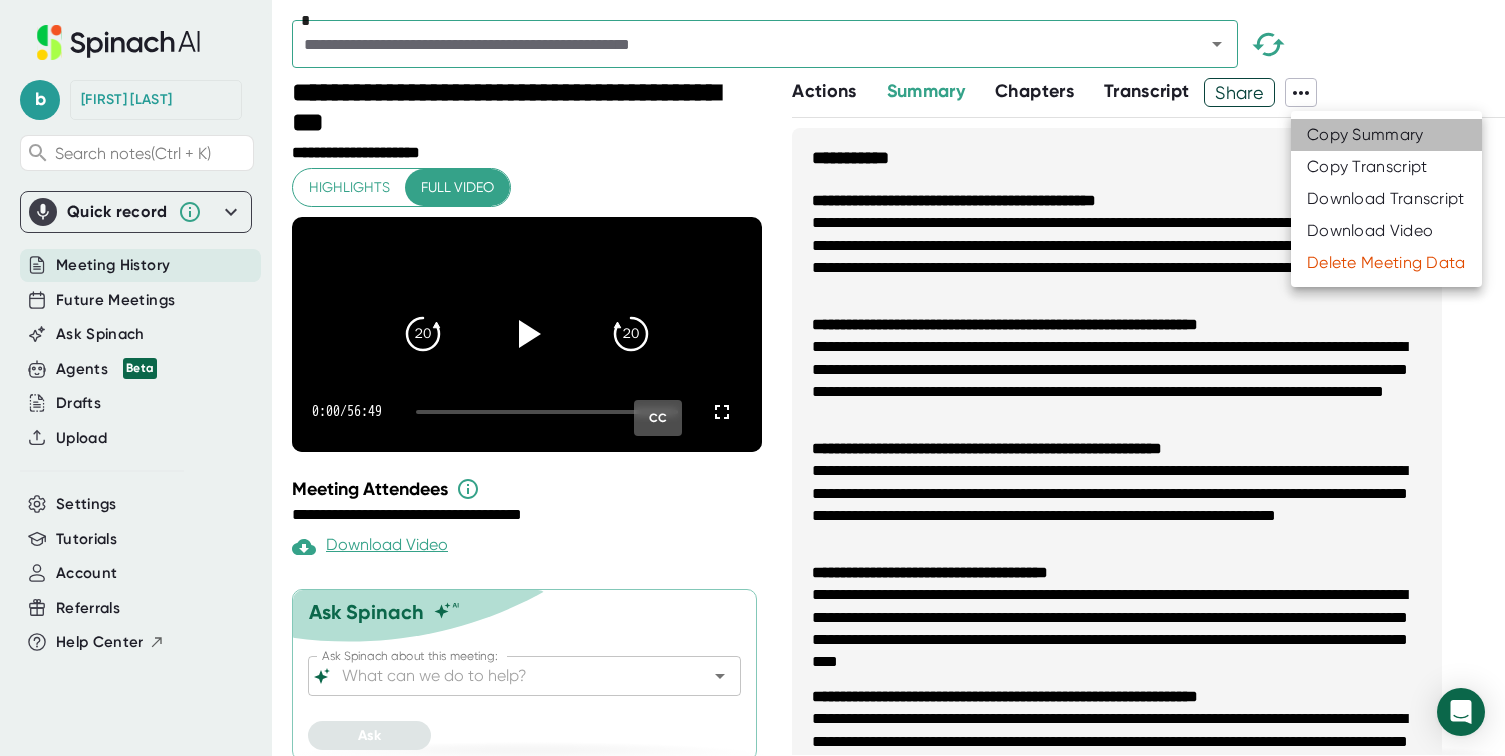 click on "Copy Summary" at bounding box center (1365, 135) 